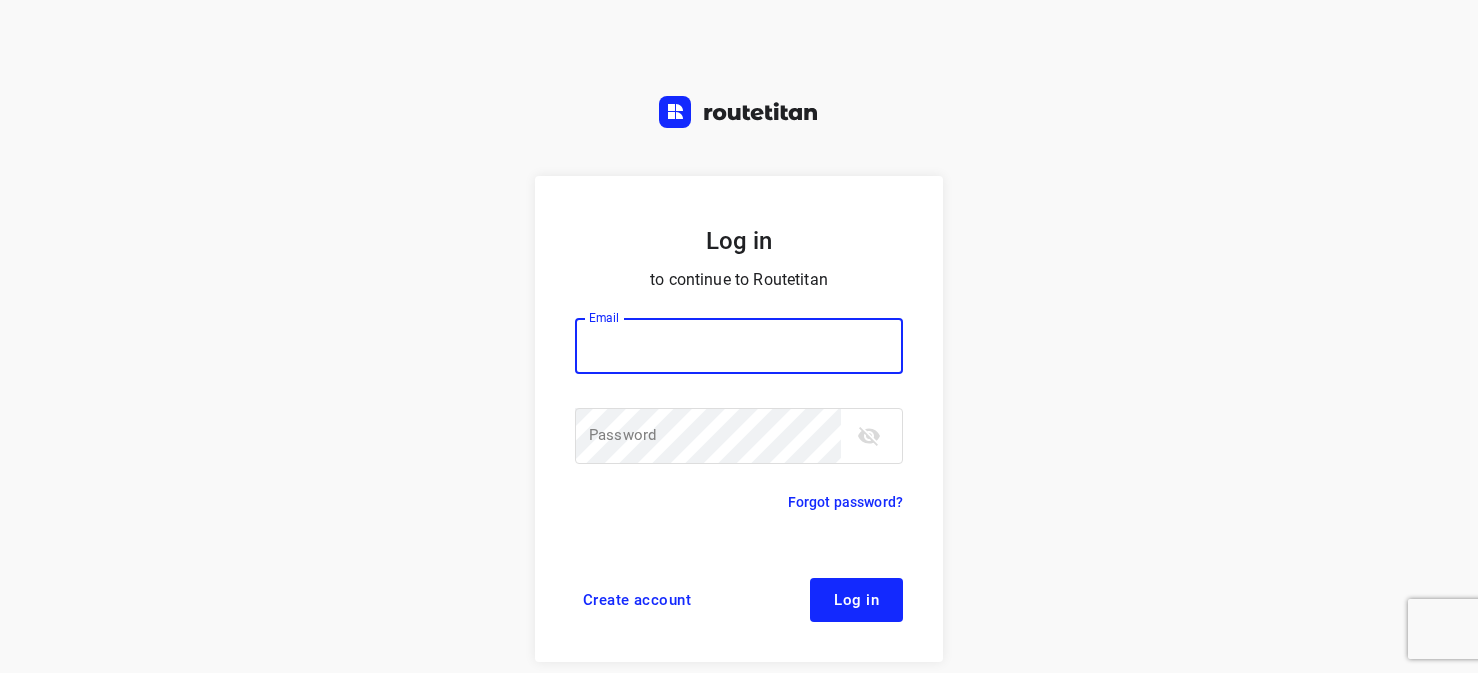 scroll, scrollTop: 0, scrollLeft: 0, axis: both 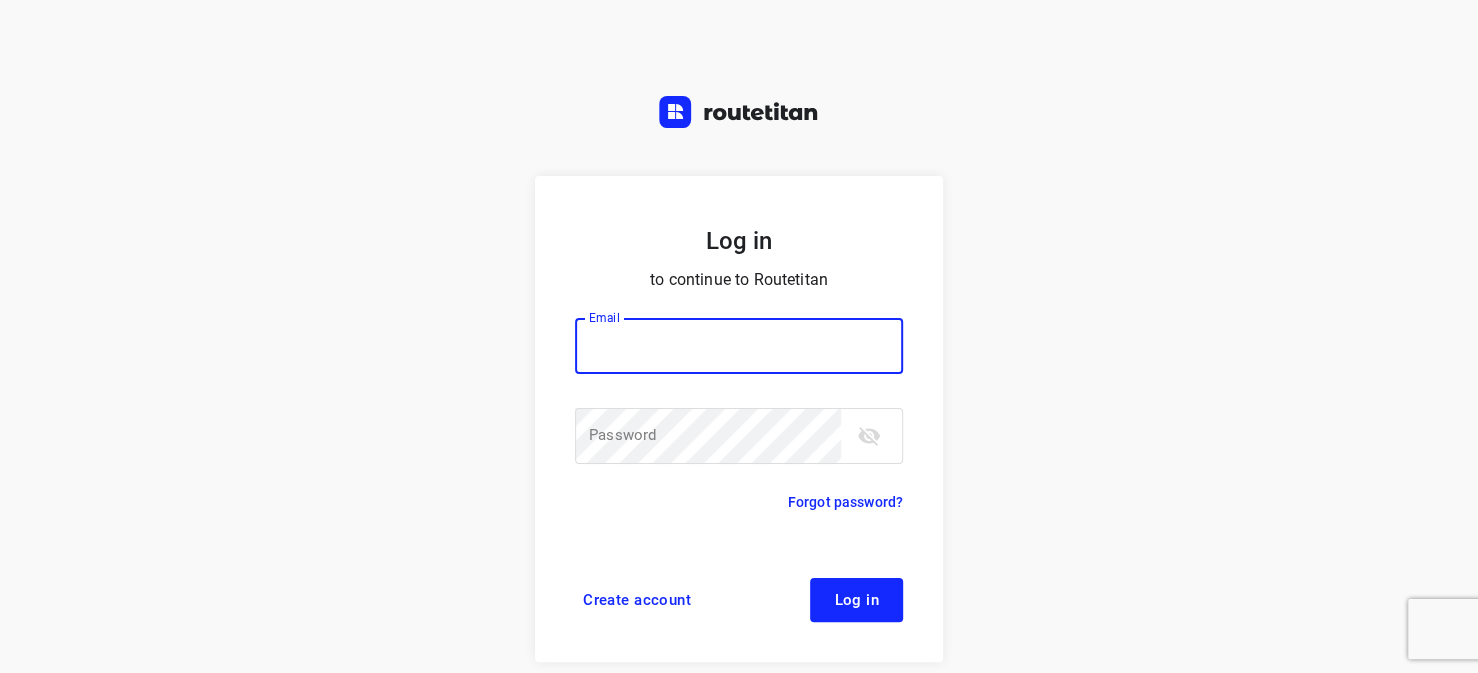 click at bounding box center [739, 346] 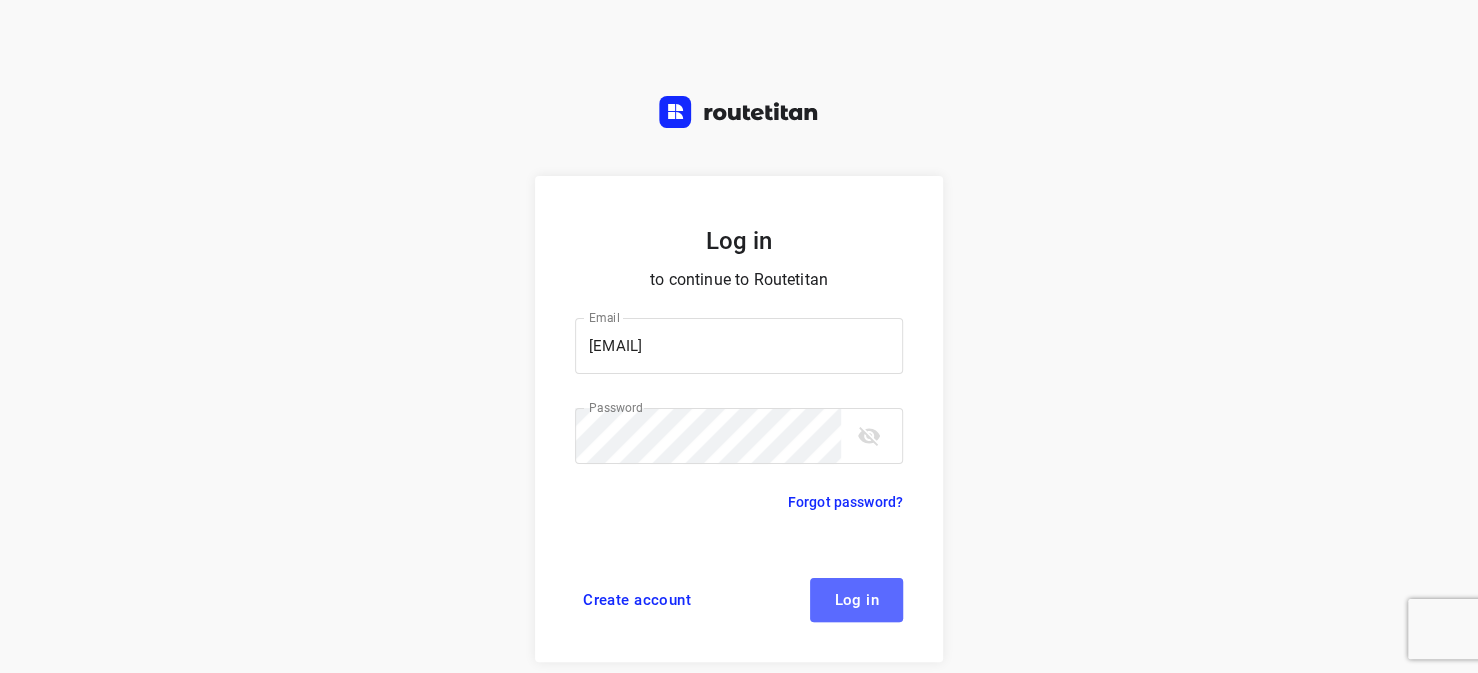 click on "Log in" at bounding box center (856, 600) 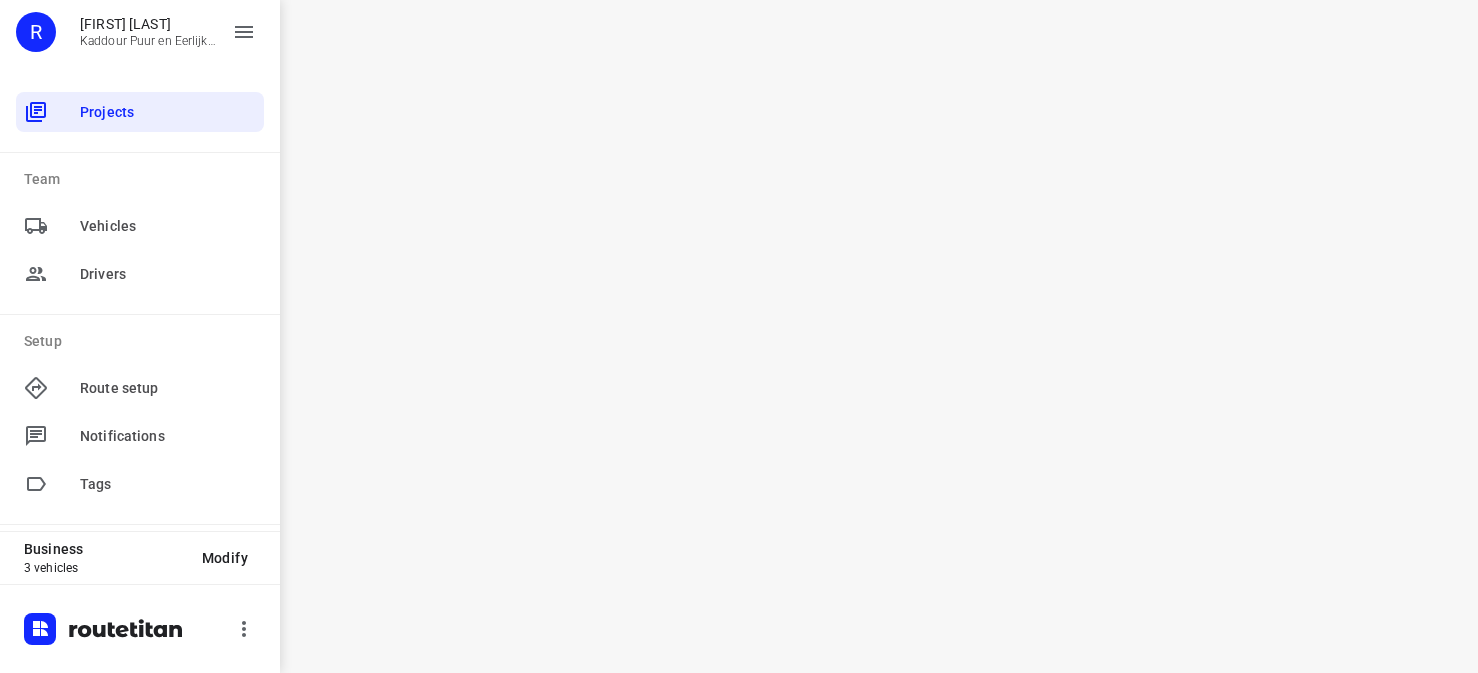 scroll, scrollTop: 0, scrollLeft: 0, axis: both 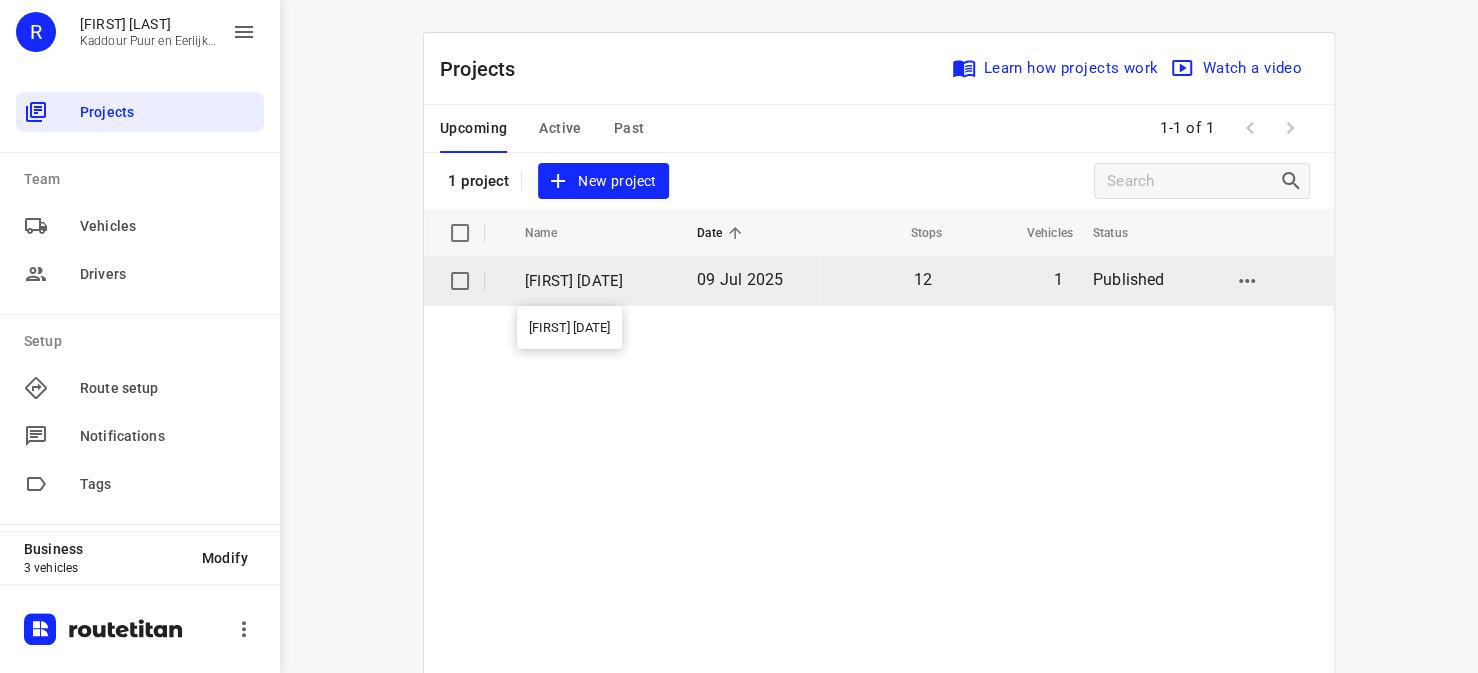 click on "[FIRST] [DATE]" at bounding box center [596, 281] 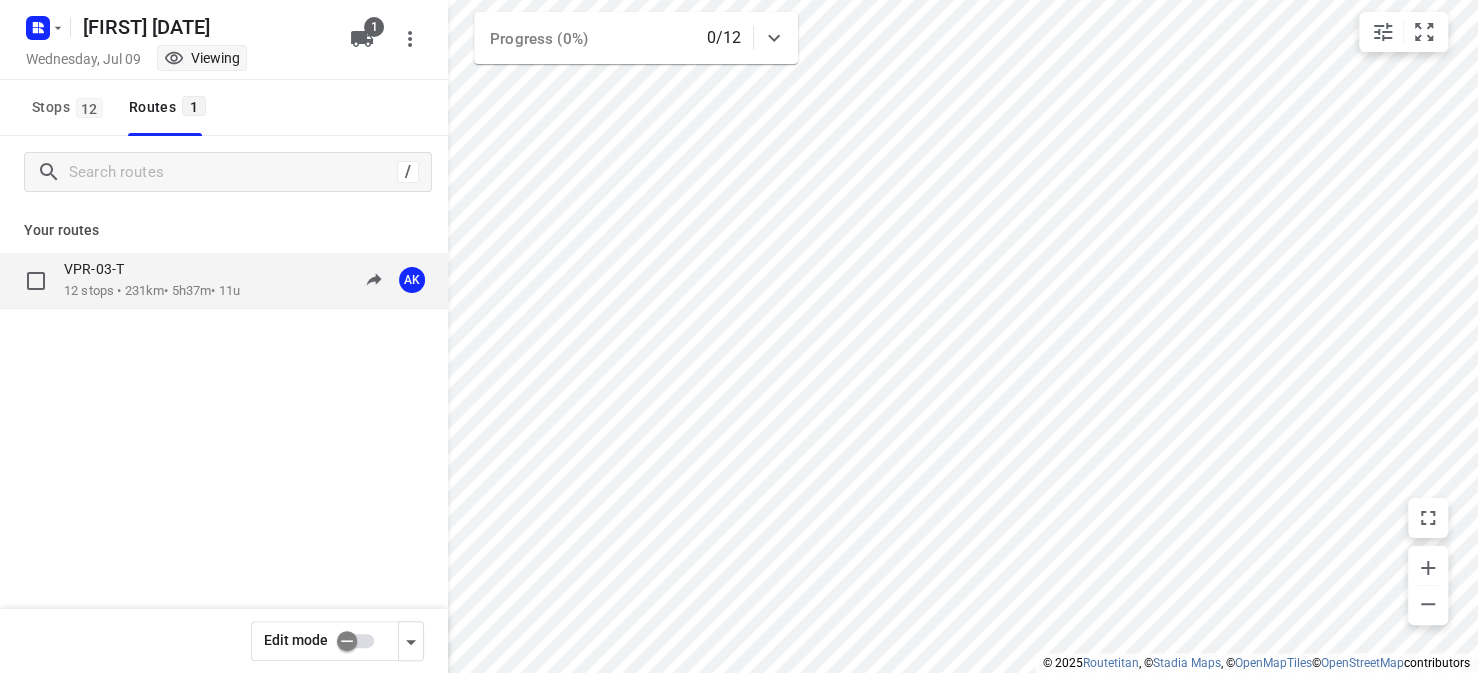 click on "[PLATE] [NUMBER]   stops •   [NUMBER]km  •   [TIME]  • [TIME]" at bounding box center (224, 281) 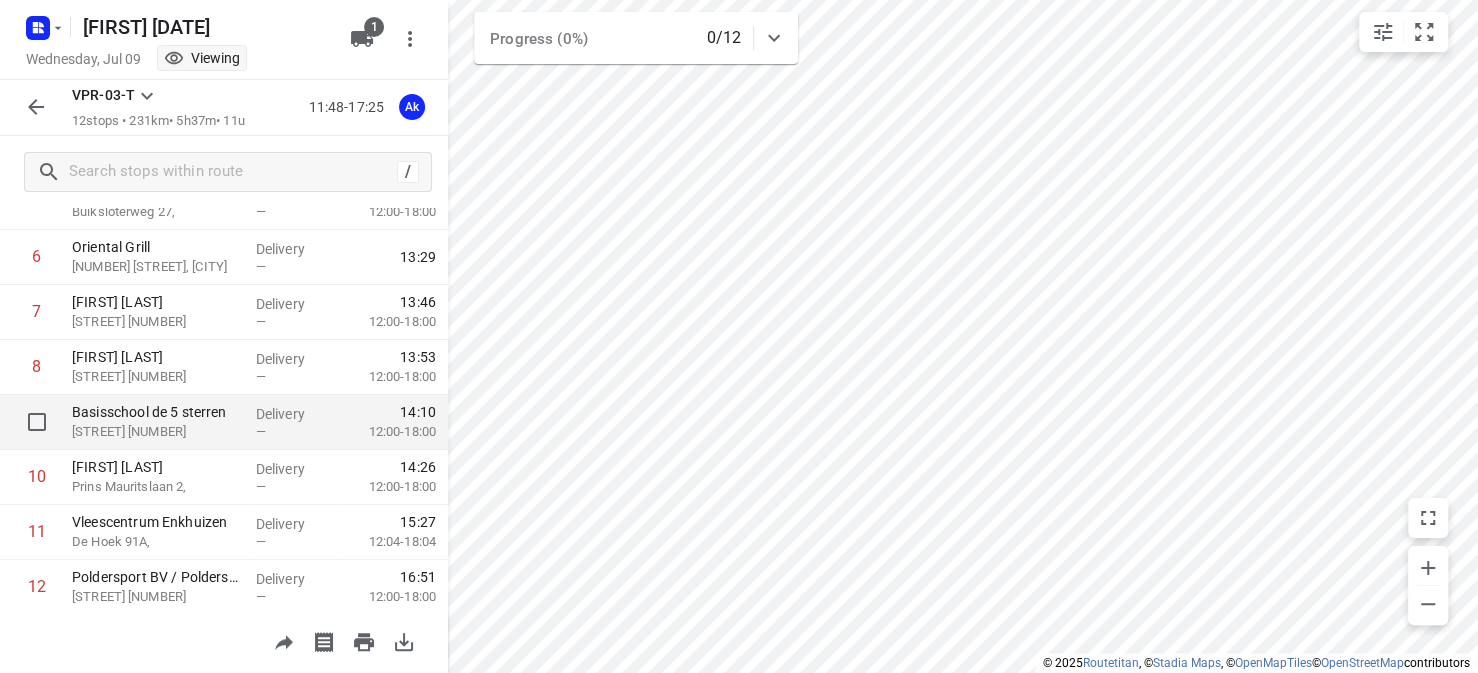 scroll, scrollTop: 400, scrollLeft: 0, axis: vertical 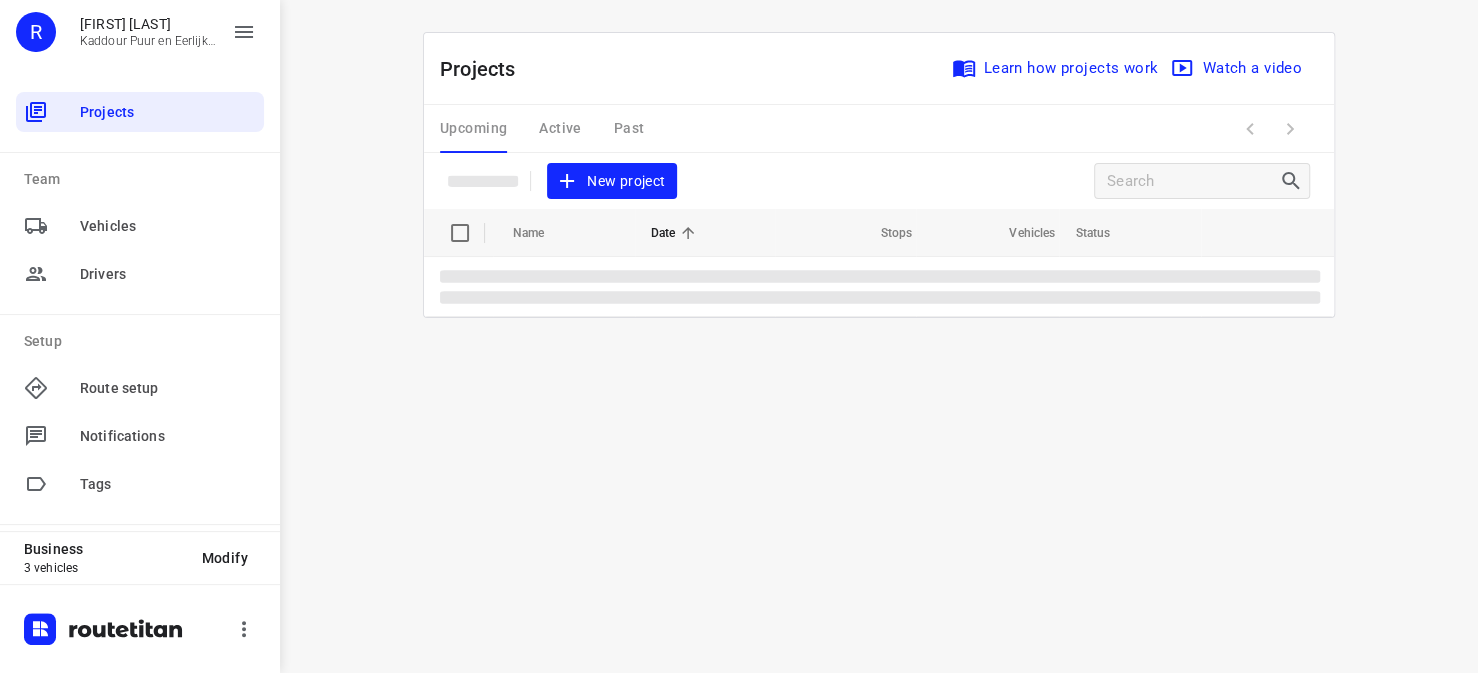 click on "Upcoming Active Past" at bounding box center [558, 129] 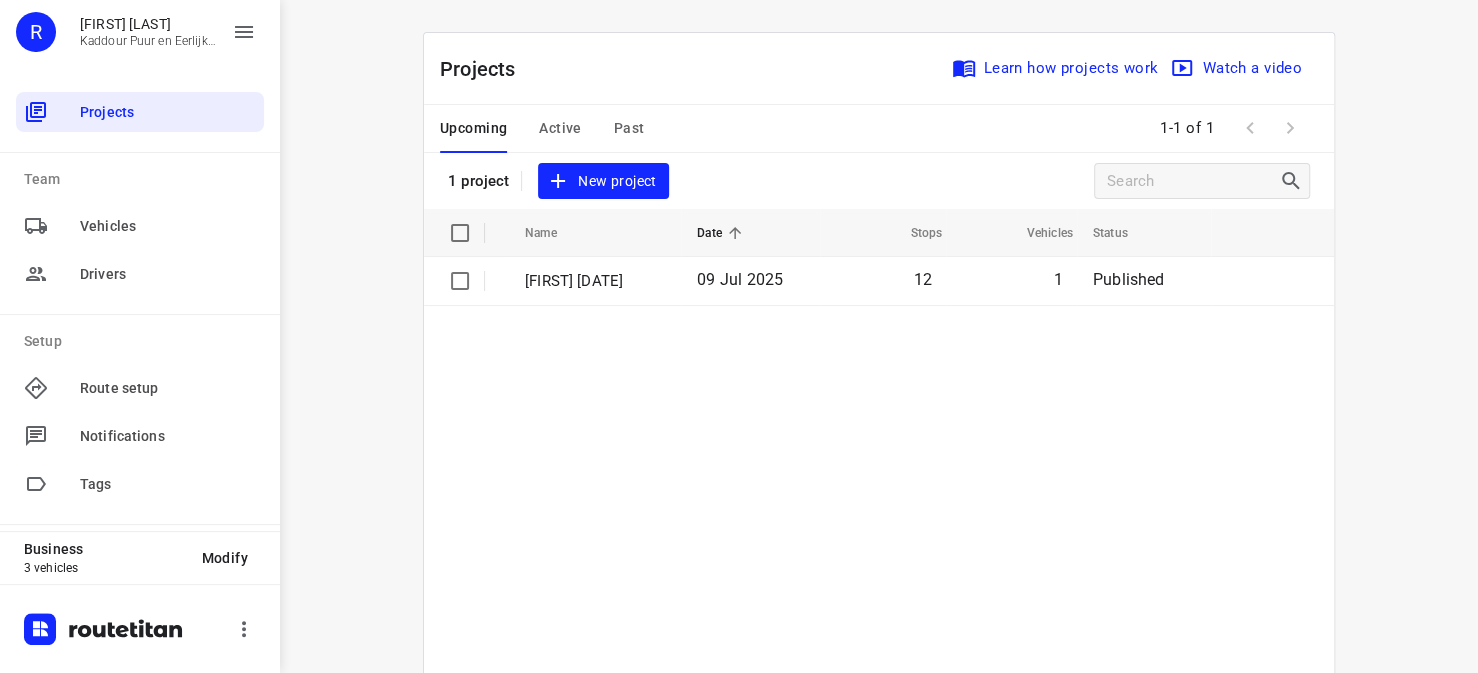 click on "Active" at bounding box center [473, 128] 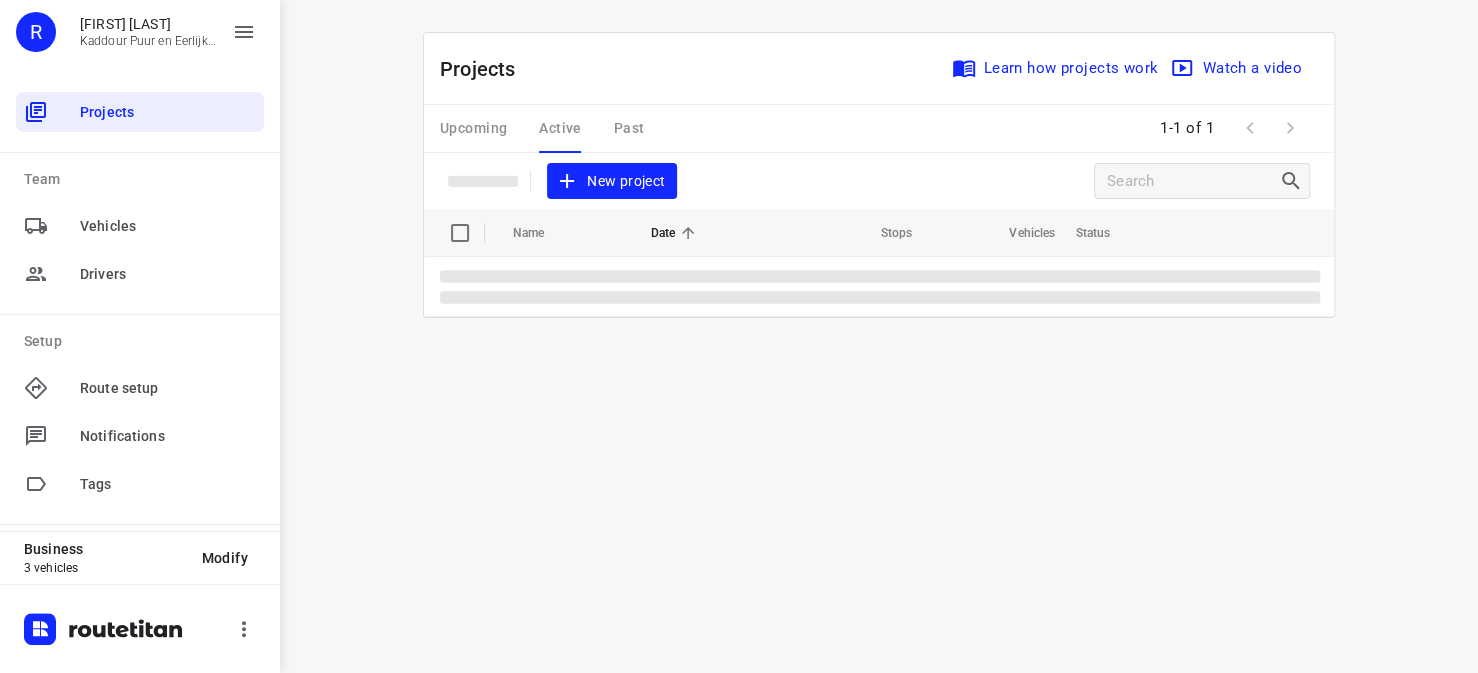 click on "Upcoming Active Past" at bounding box center (558, 129) 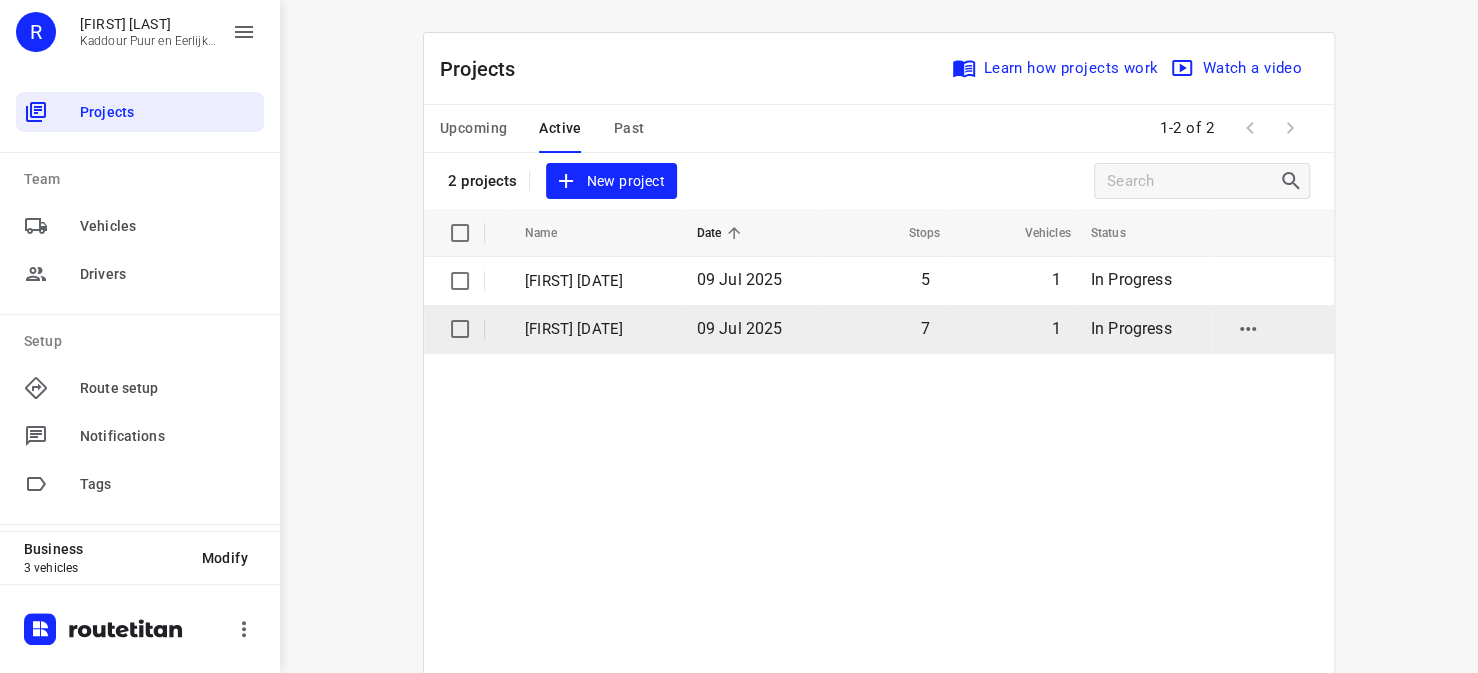 click on "[FIRST] [DATE]" at bounding box center (596, 329) 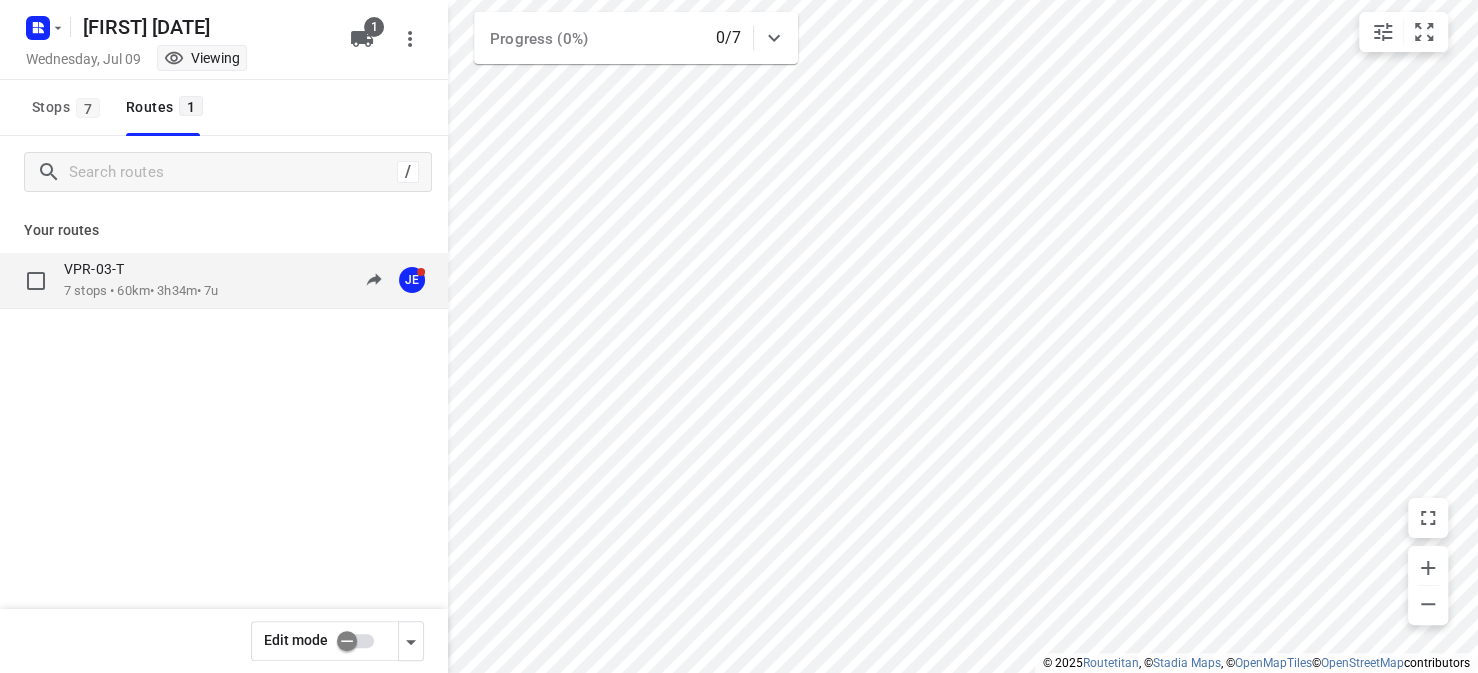 click on "7   stops •   60km  •   3h34m  • 7u" at bounding box center (141, 291) 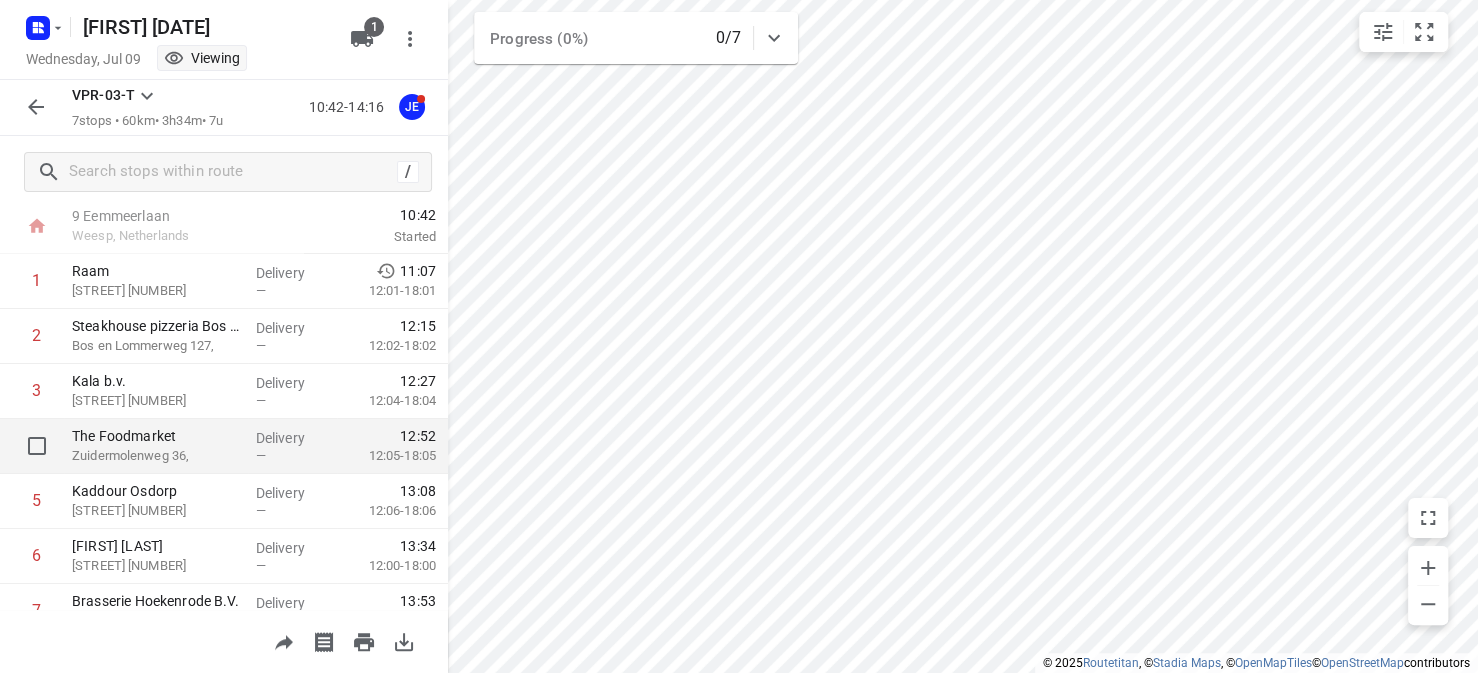 scroll, scrollTop: 100, scrollLeft: 0, axis: vertical 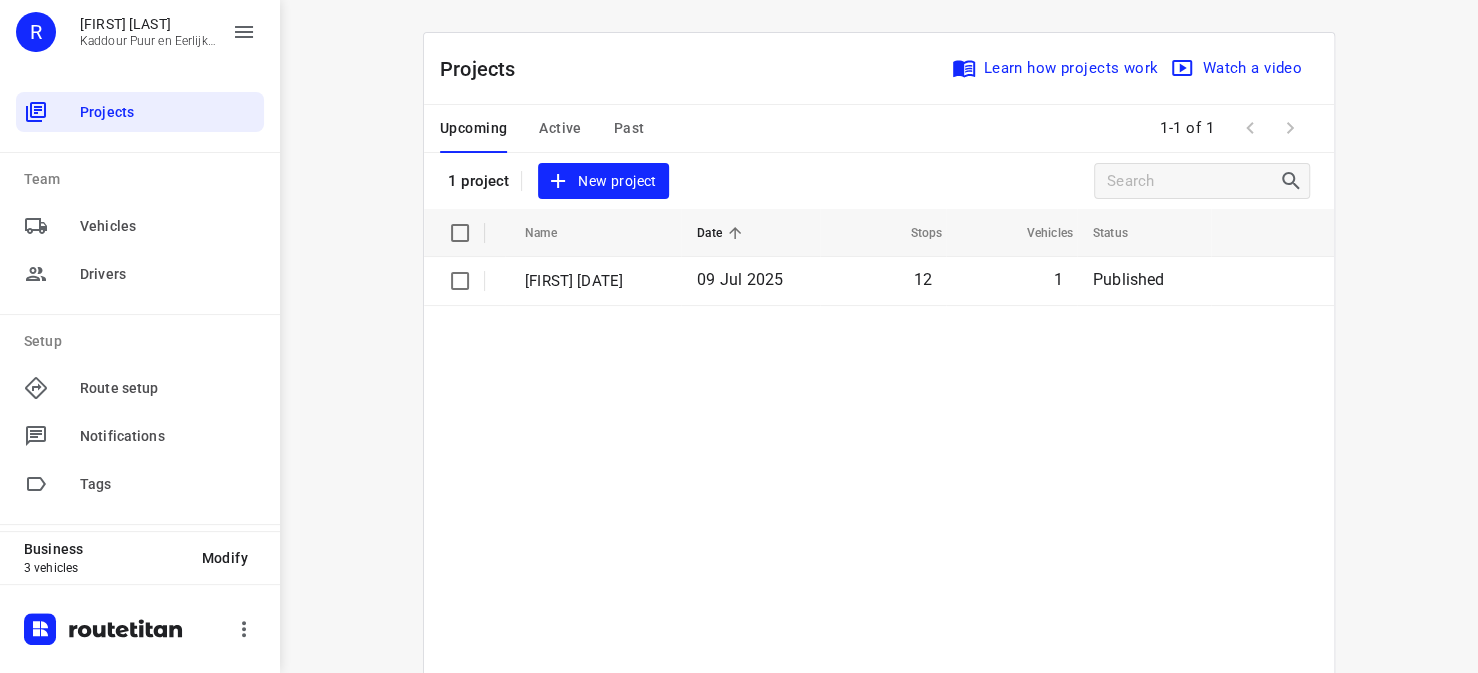 click on "Active" at bounding box center [473, 128] 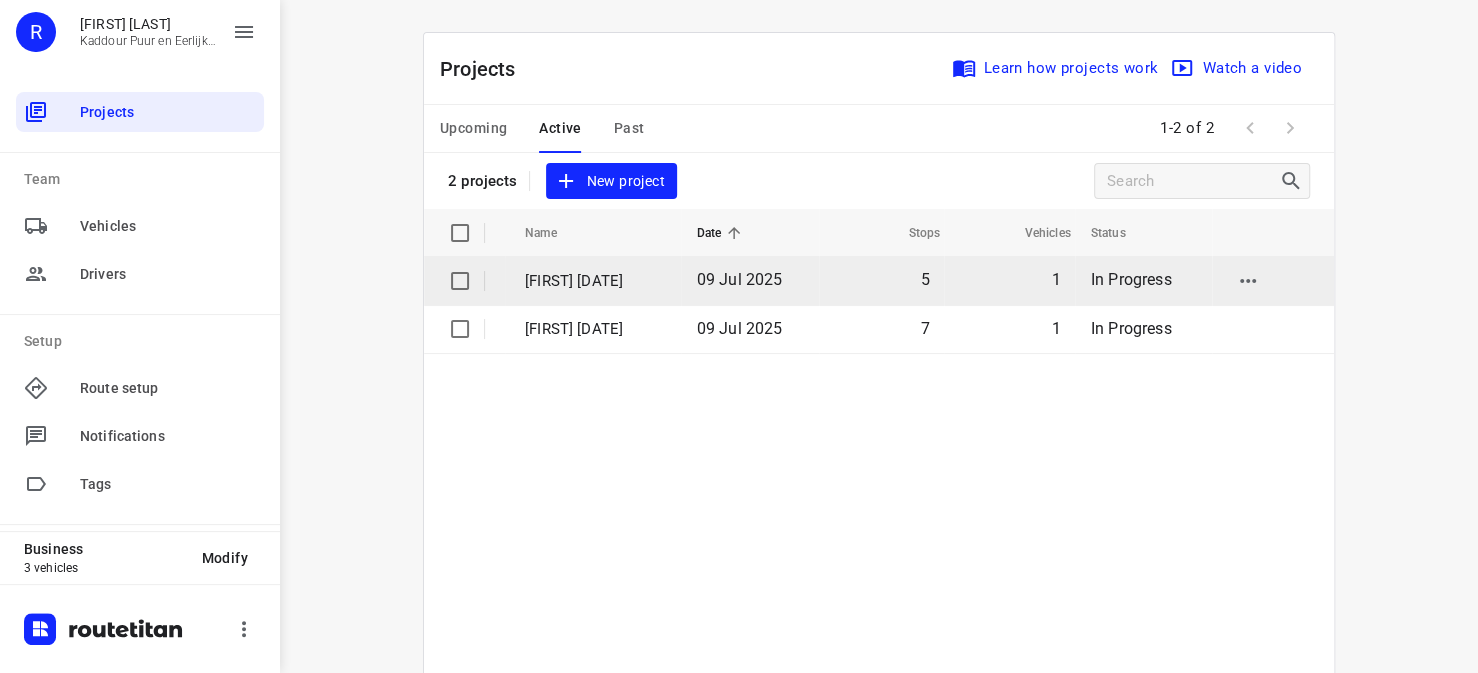 click on "[FIRST] [DATE]" at bounding box center (596, 281) 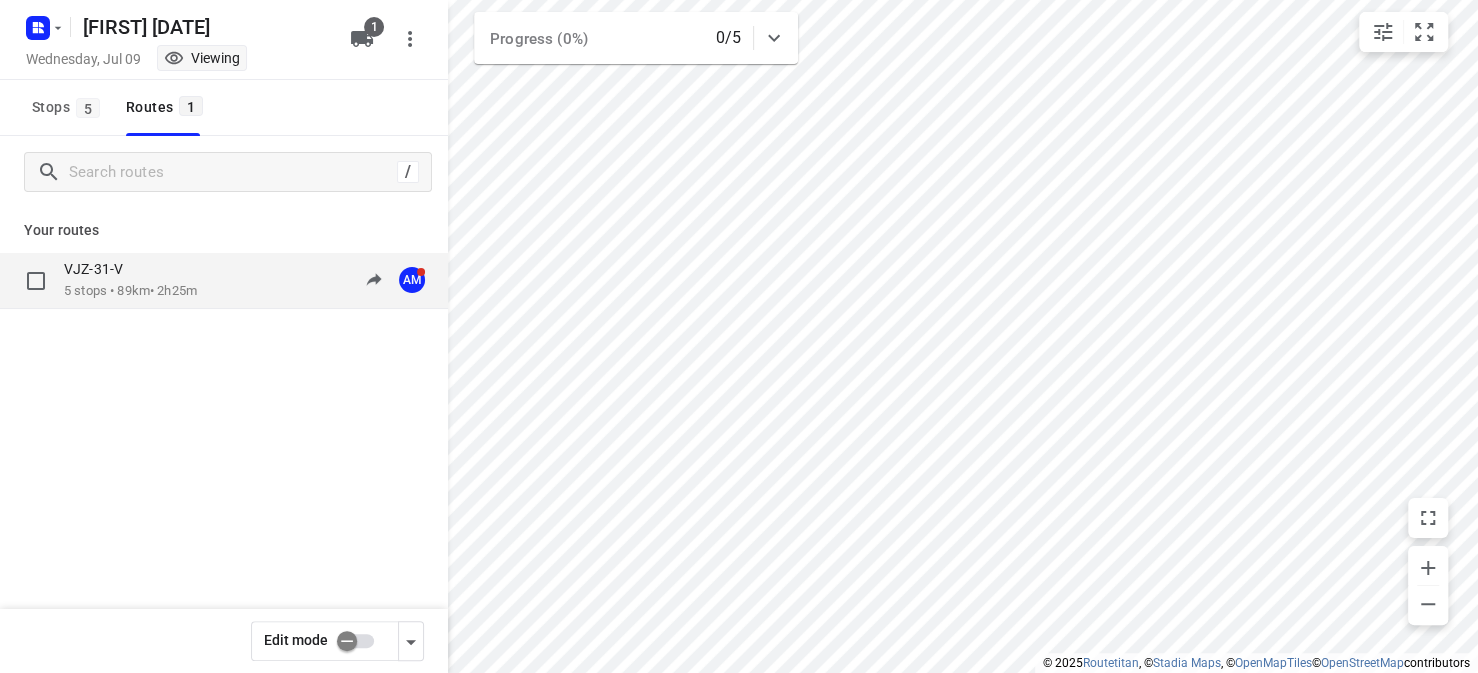 click on "VJZ-31-V" at bounding box center (130, 271) 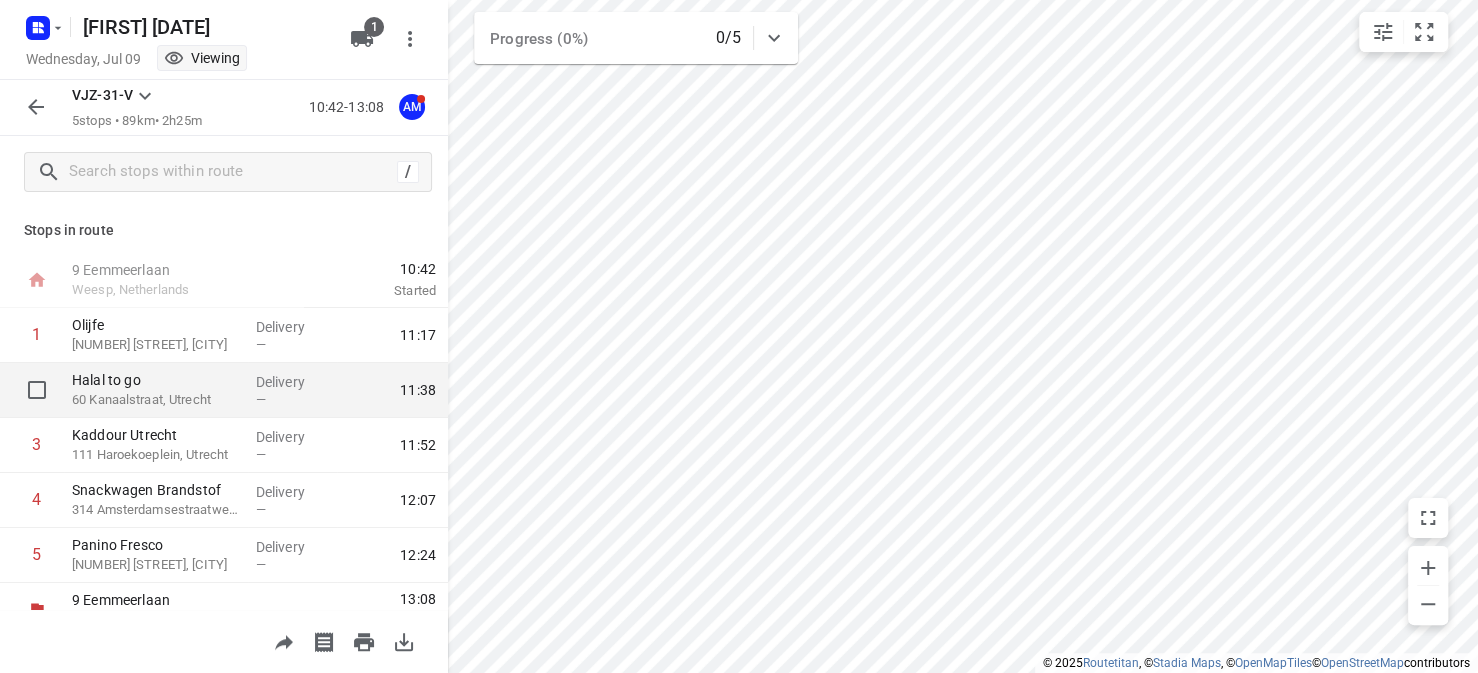 scroll, scrollTop: 28, scrollLeft: 0, axis: vertical 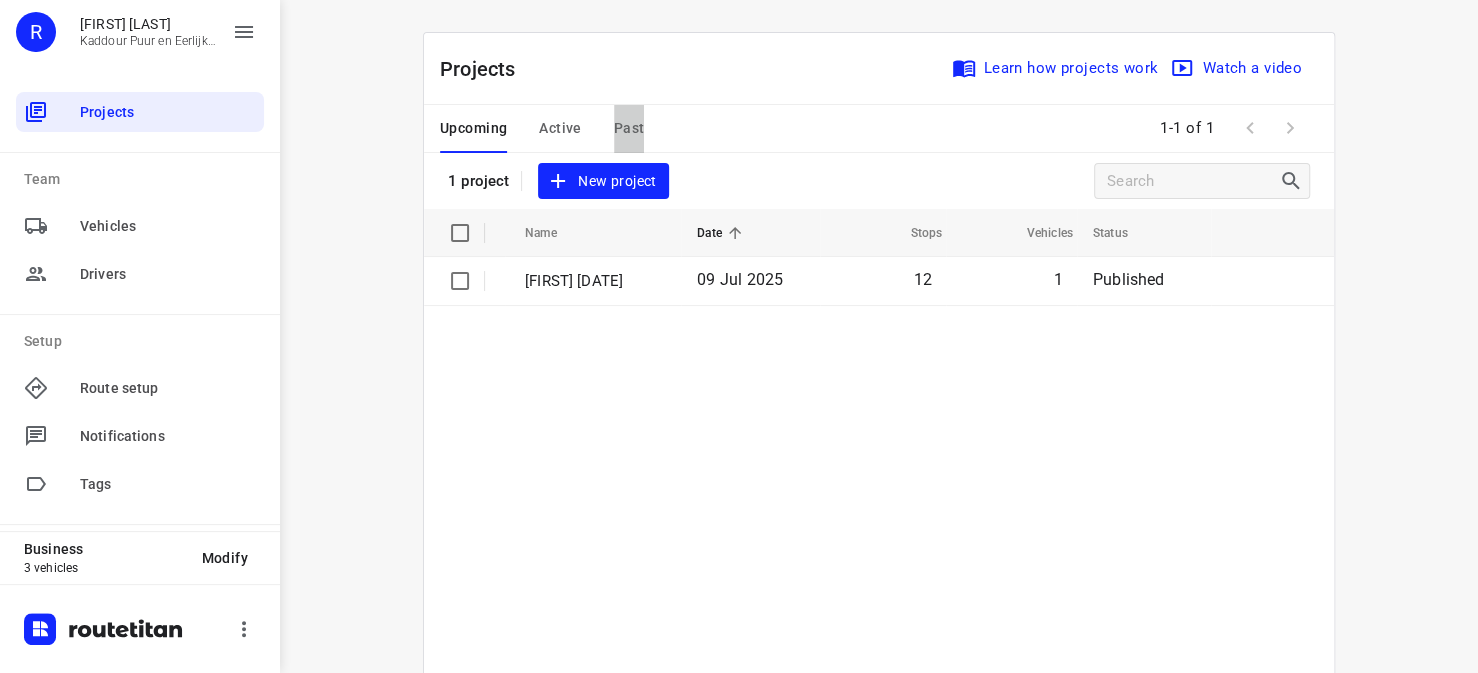 click on "Past" at bounding box center [473, 128] 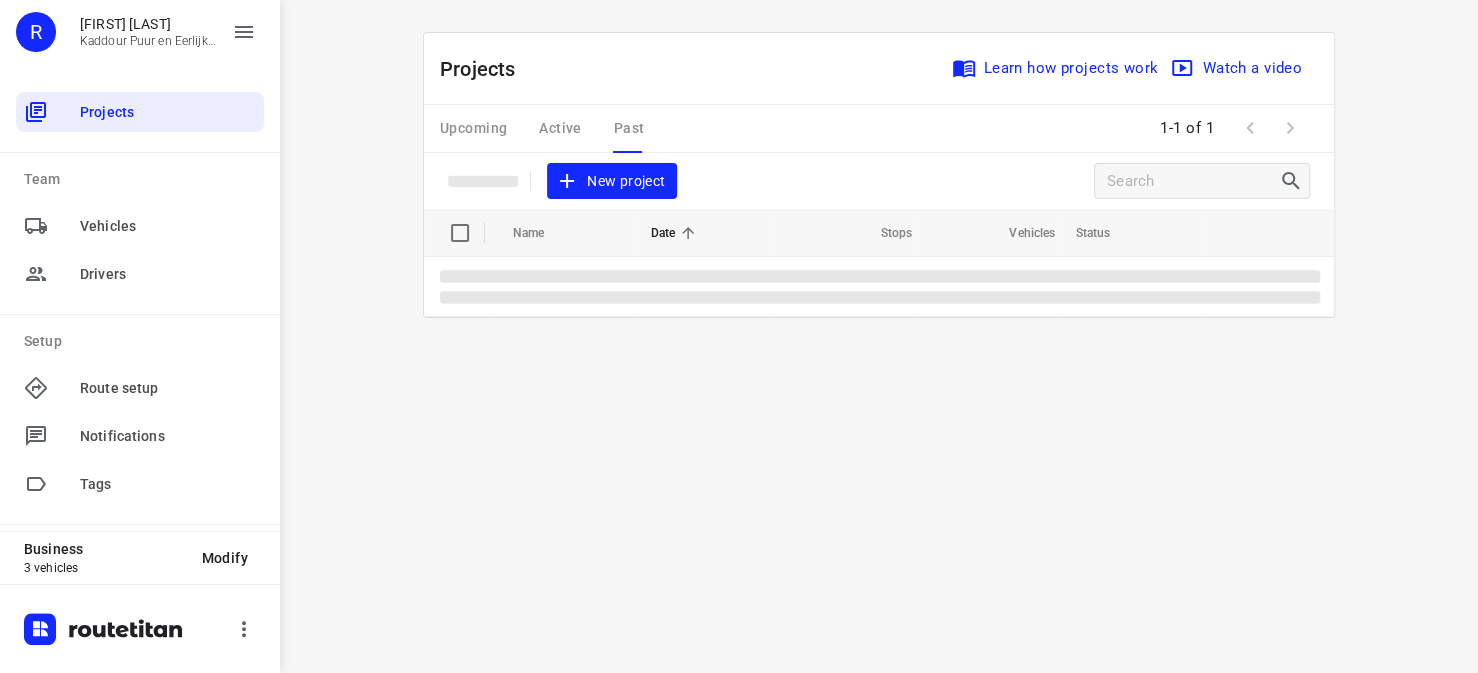 click on "Upcoming Active Past" at bounding box center (558, 129) 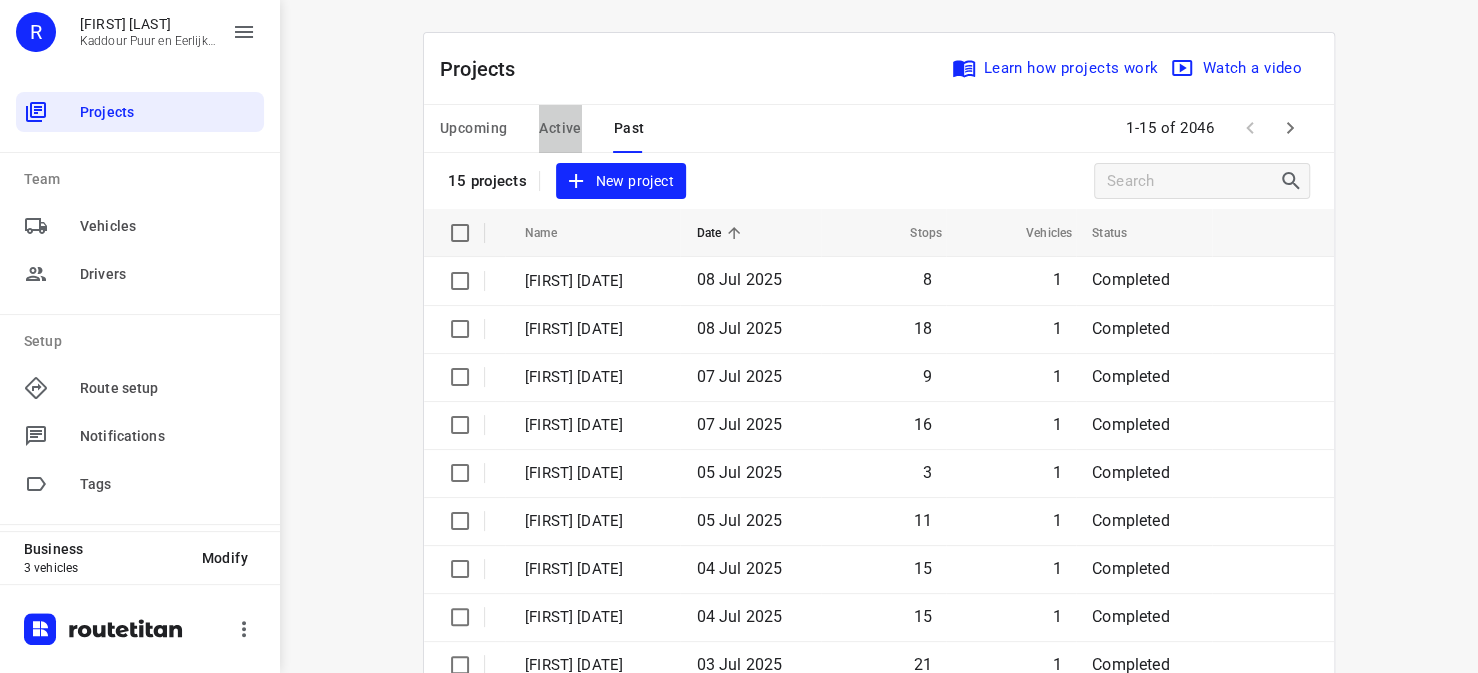 click on "Active" at bounding box center [473, 128] 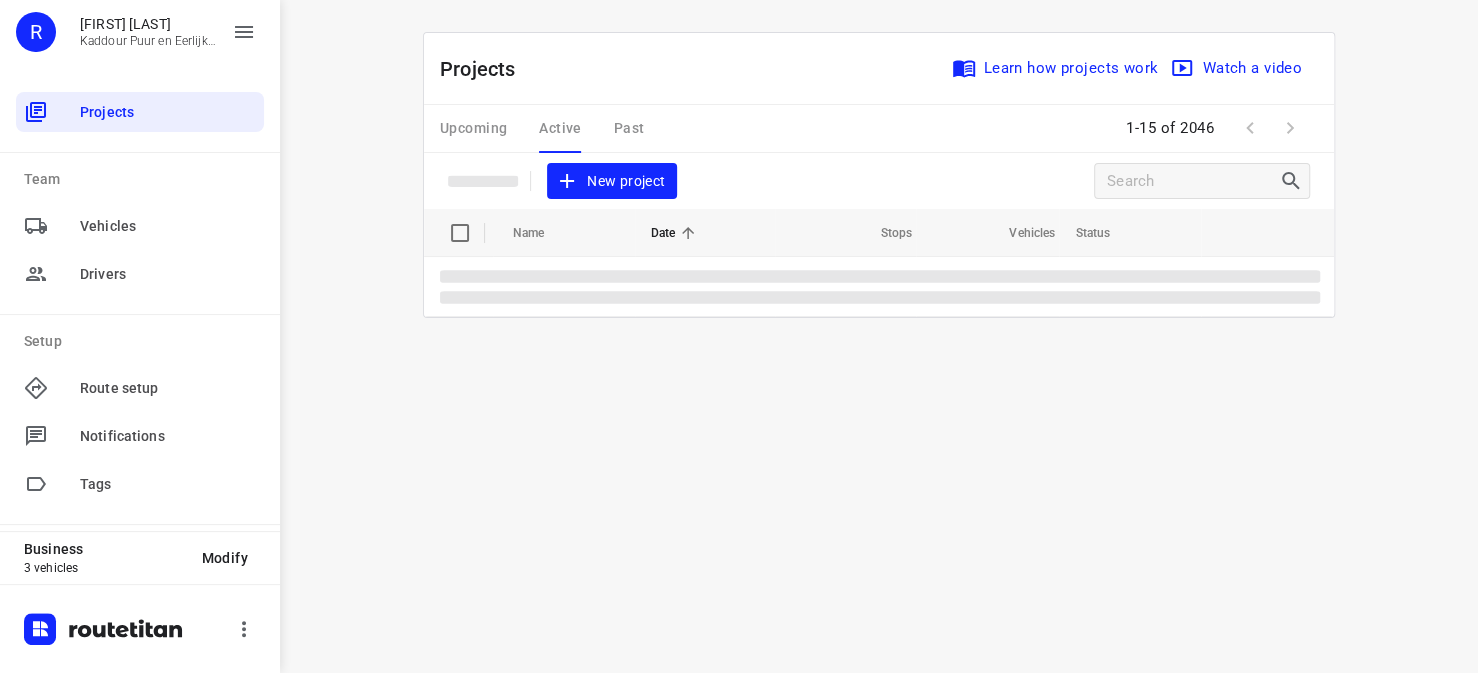 click on "Upcoming Active Past" at bounding box center [558, 129] 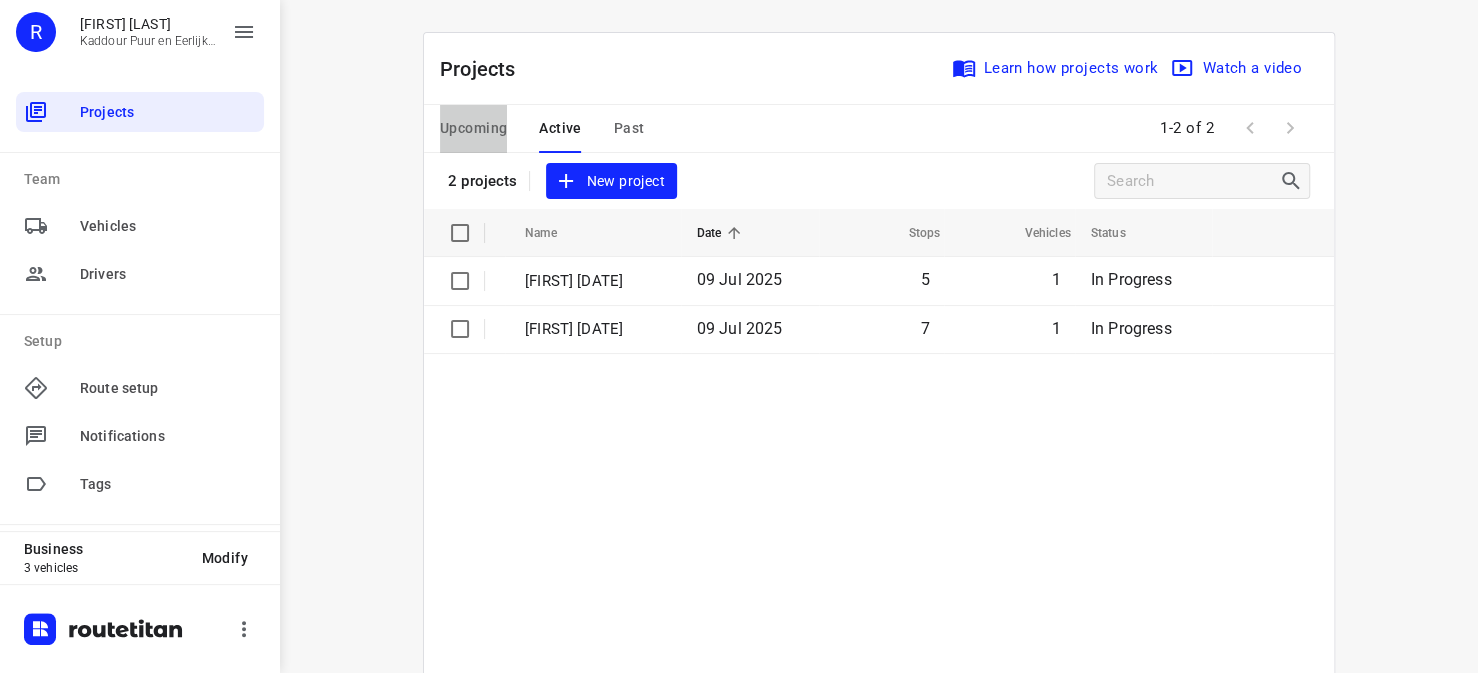click on "Upcoming" at bounding box center (473, 128) 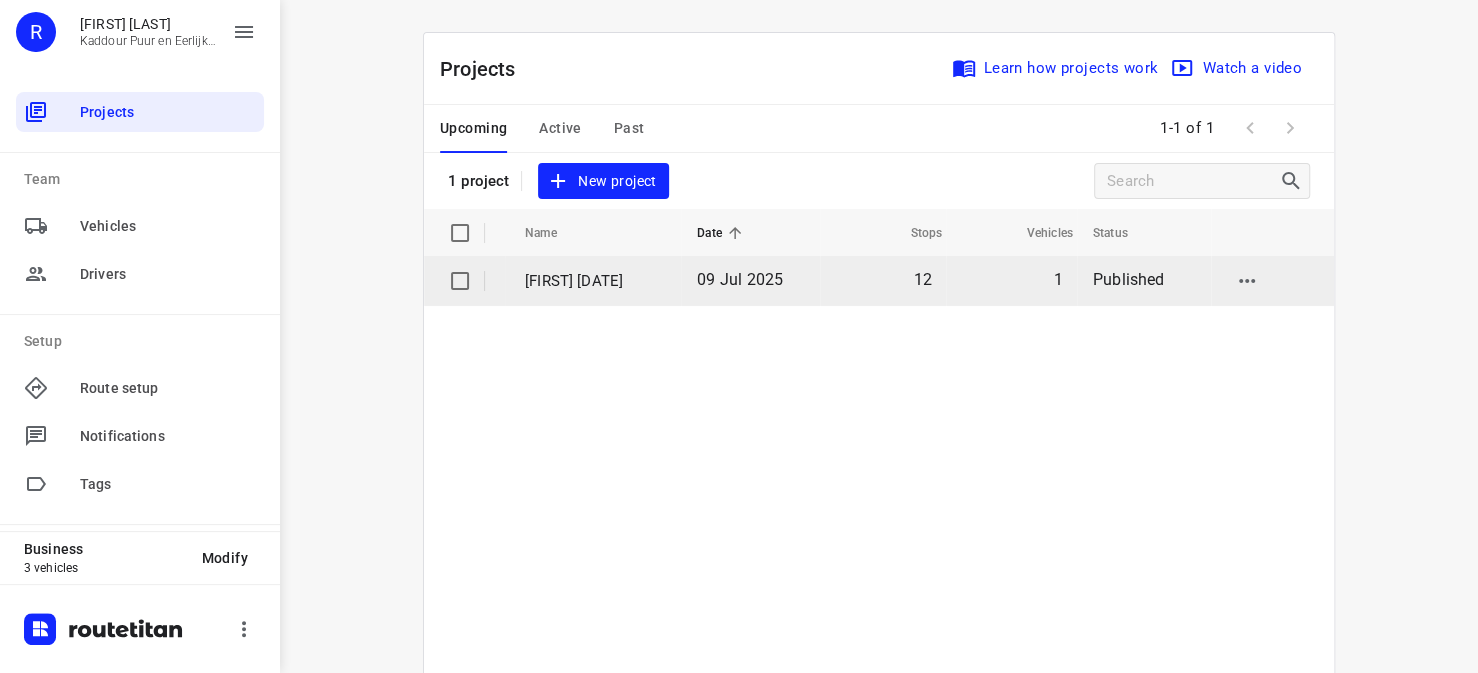 click on "[FIRST] [DATE]" at bounding box center [596, 281] 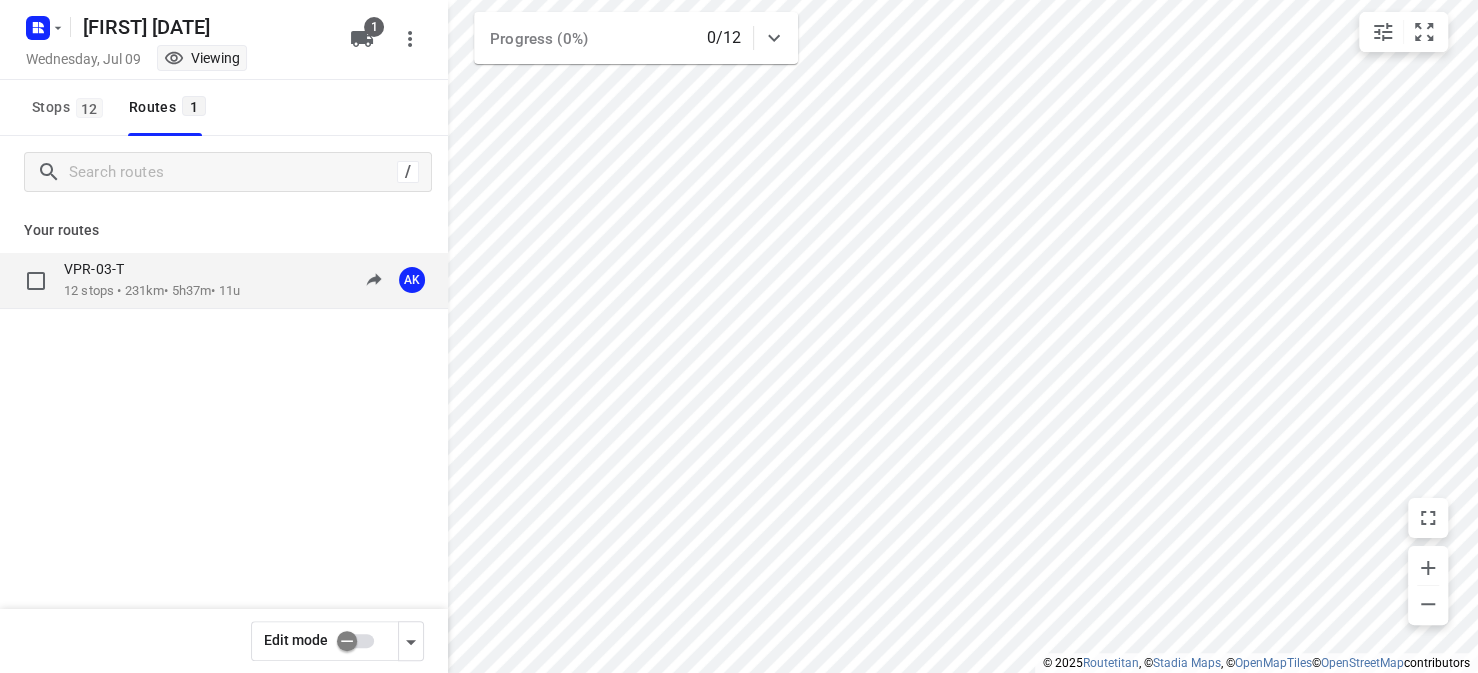 click on "12   stops •   231km  •   5h37m  • 11u" at bounding box center [152, 291] 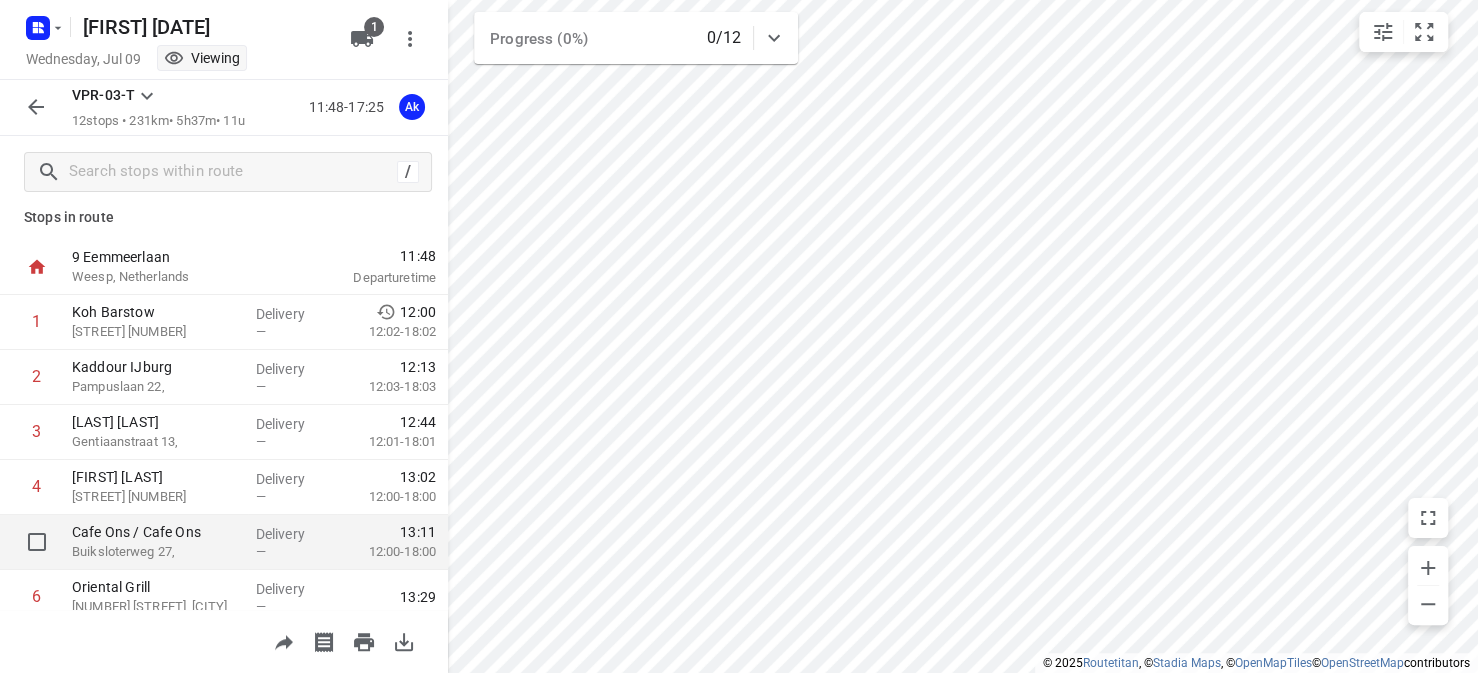 scroll, scrollTop: 0, scrollLeft: 0, axis: both 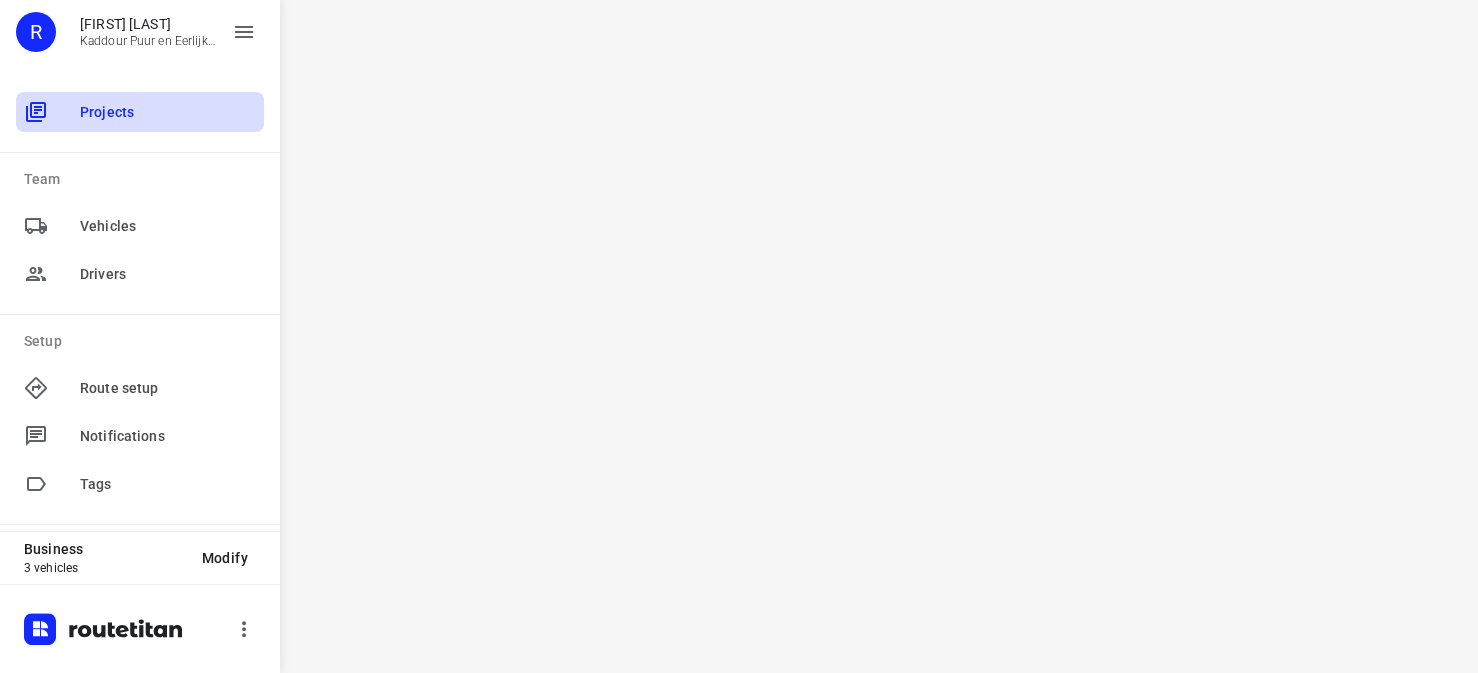 click on "Projects" at bounding box center (168, 112) 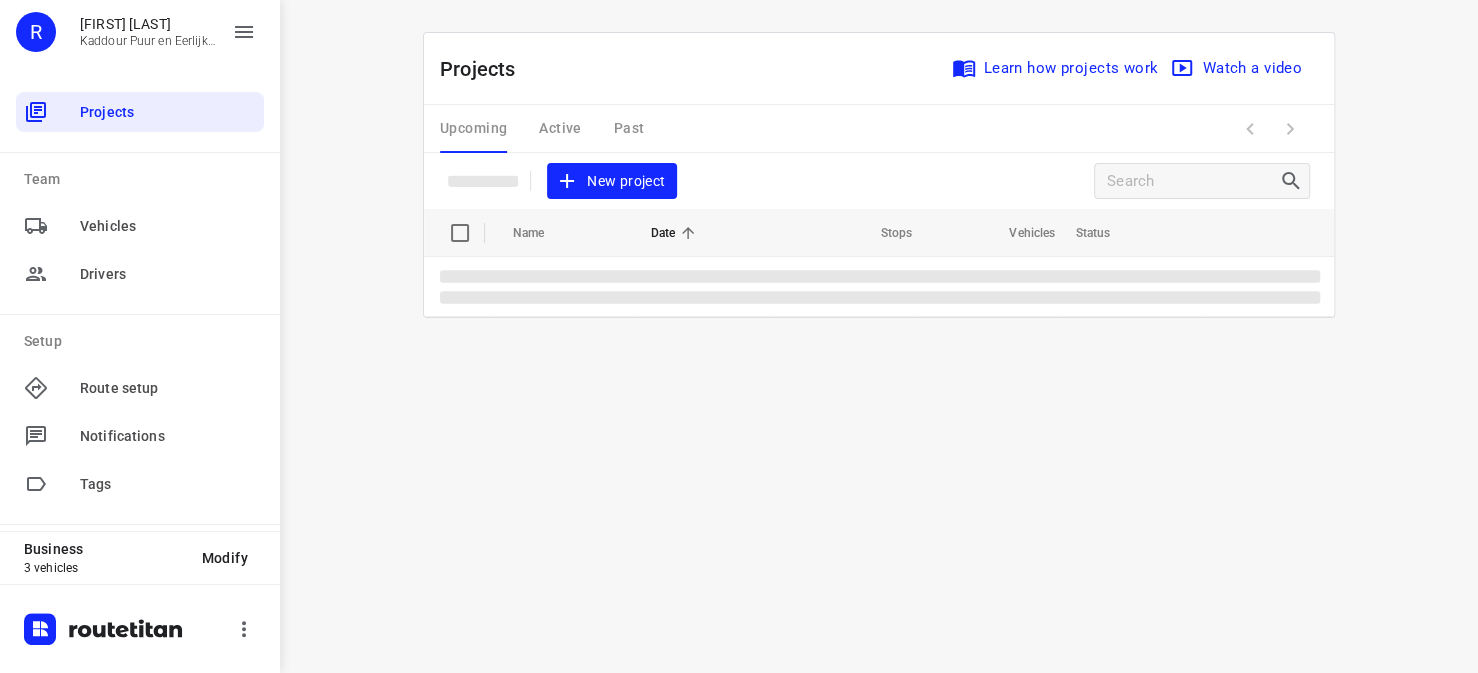 click on "Upcoming Active Past" at bounding box center [558, 129] 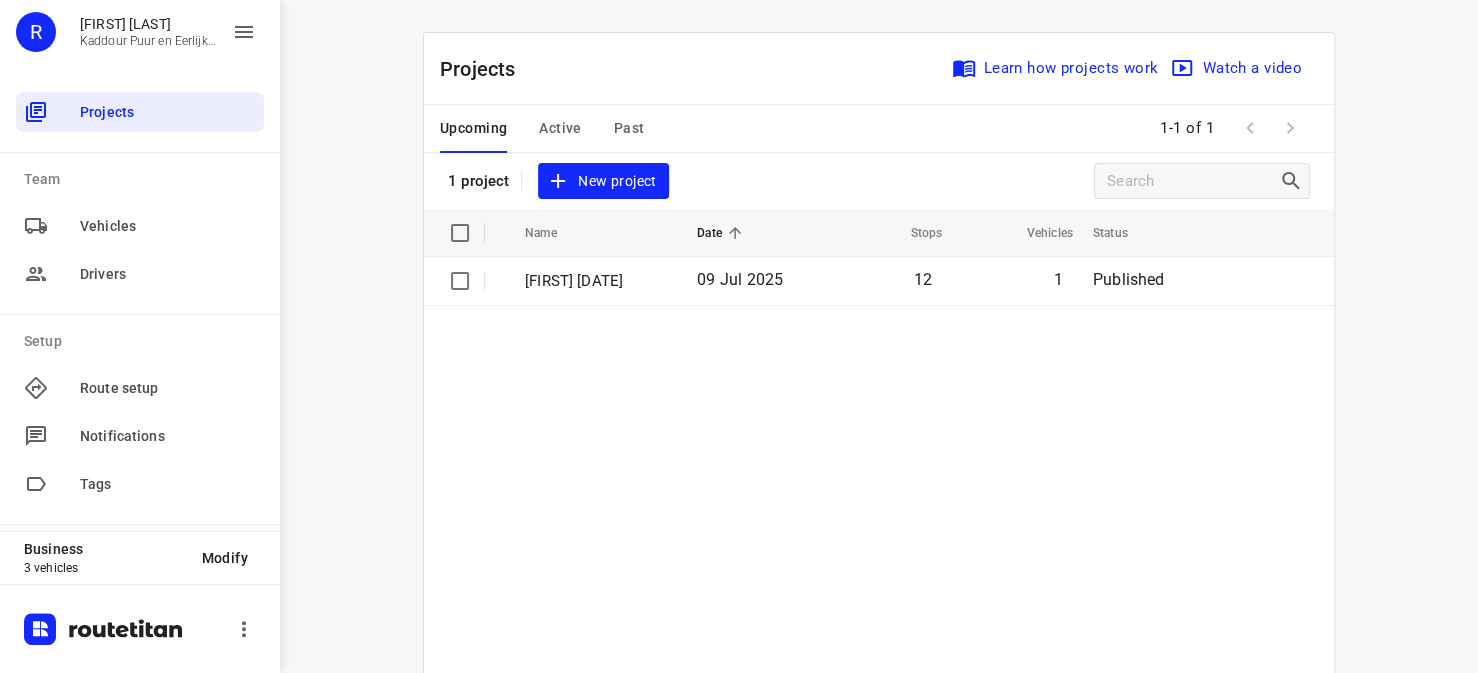 click on "Active" at bounding box center [473, 128] 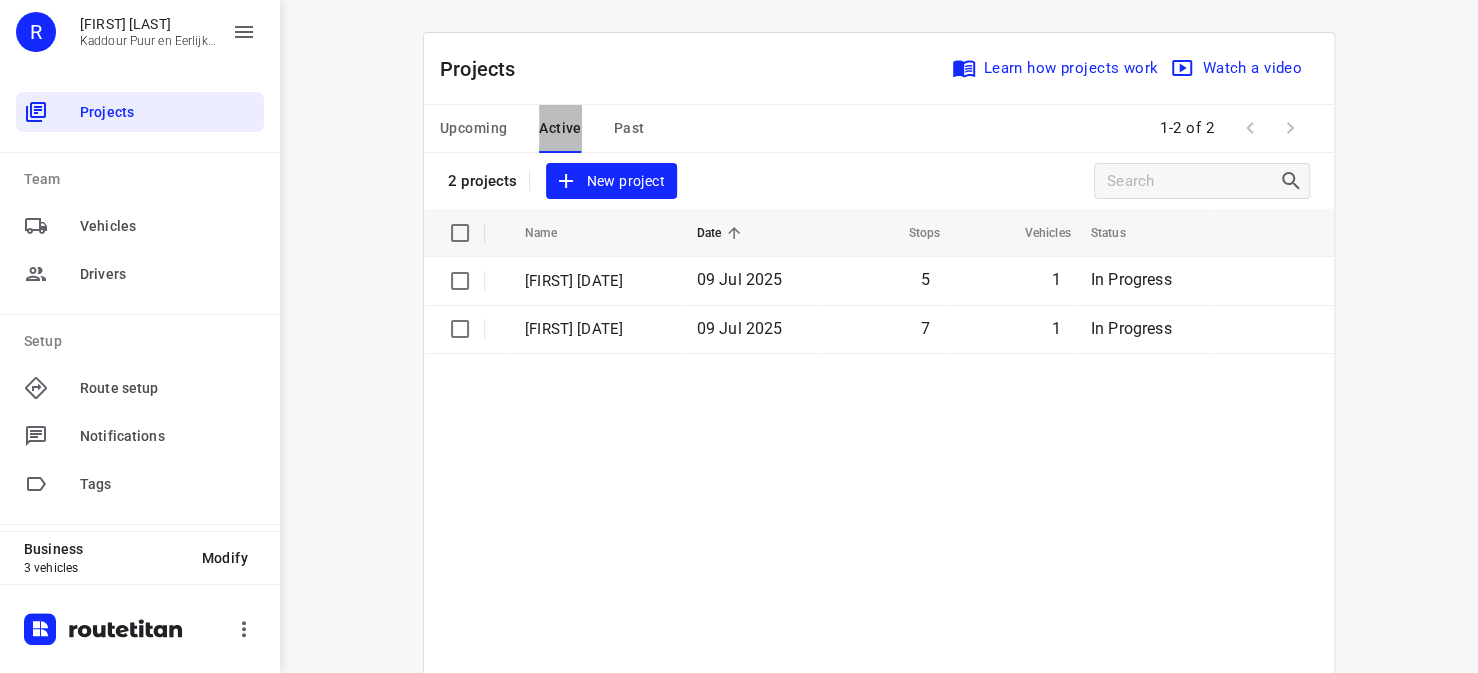 click on "Active" at bounding box center [560, 128] 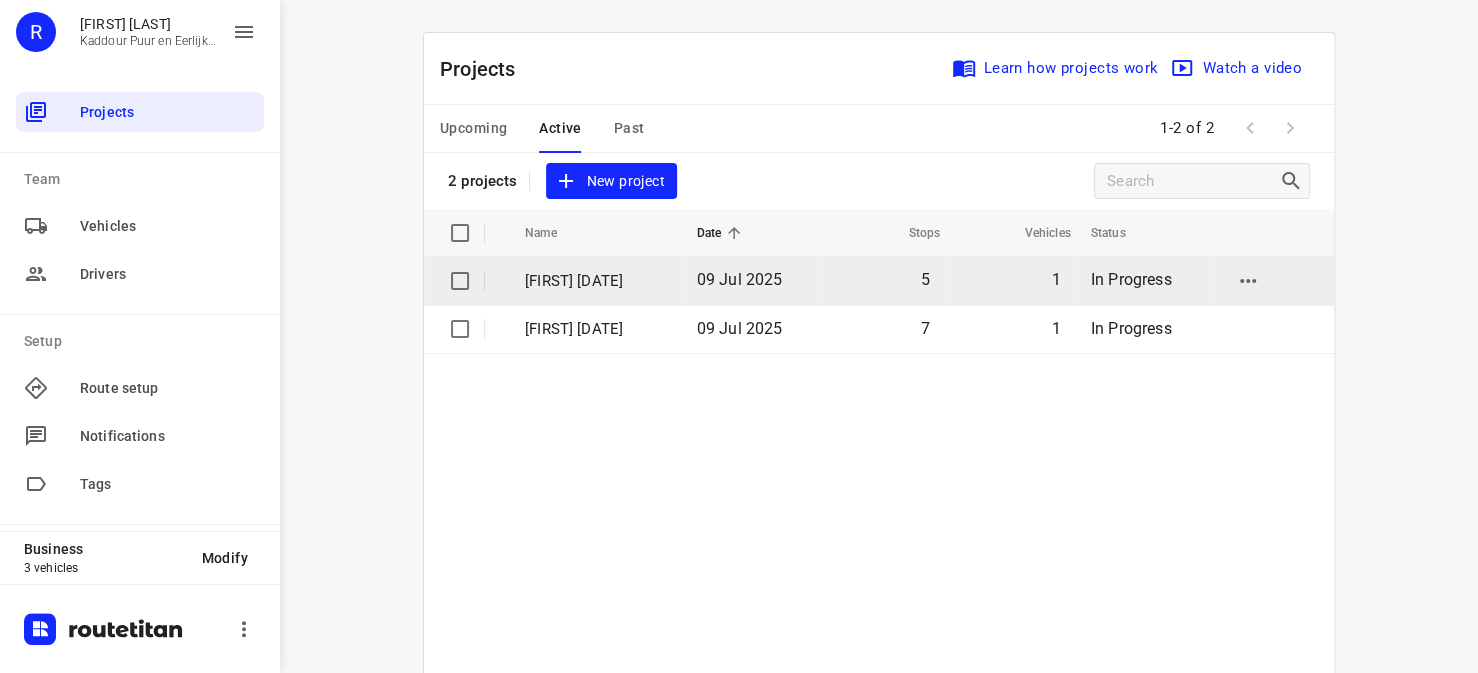 click on "[FIRST] [DATE]" at bounding box center [596, 281] 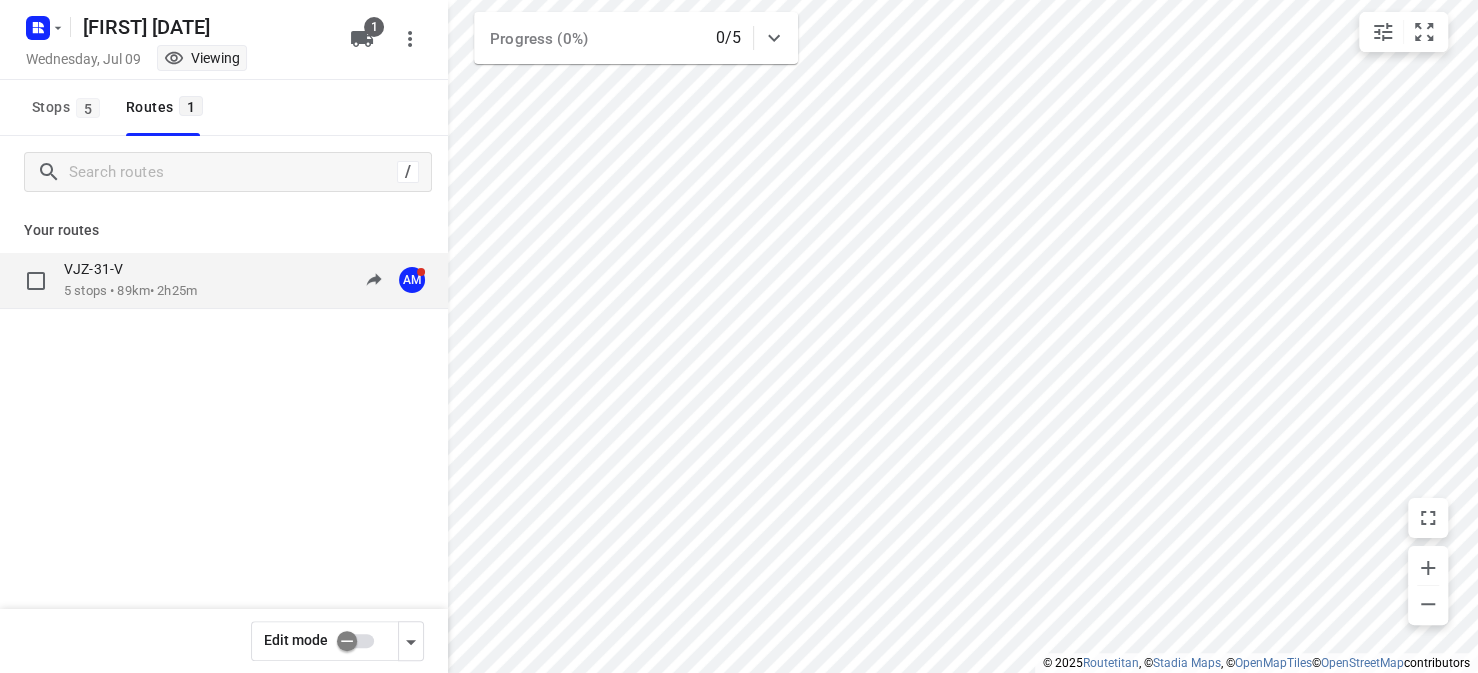 click on "VJZ-31-V 5   stops •   89km  •   2h25m 10:42-13:08 AM" at bounding box center (44, 281) 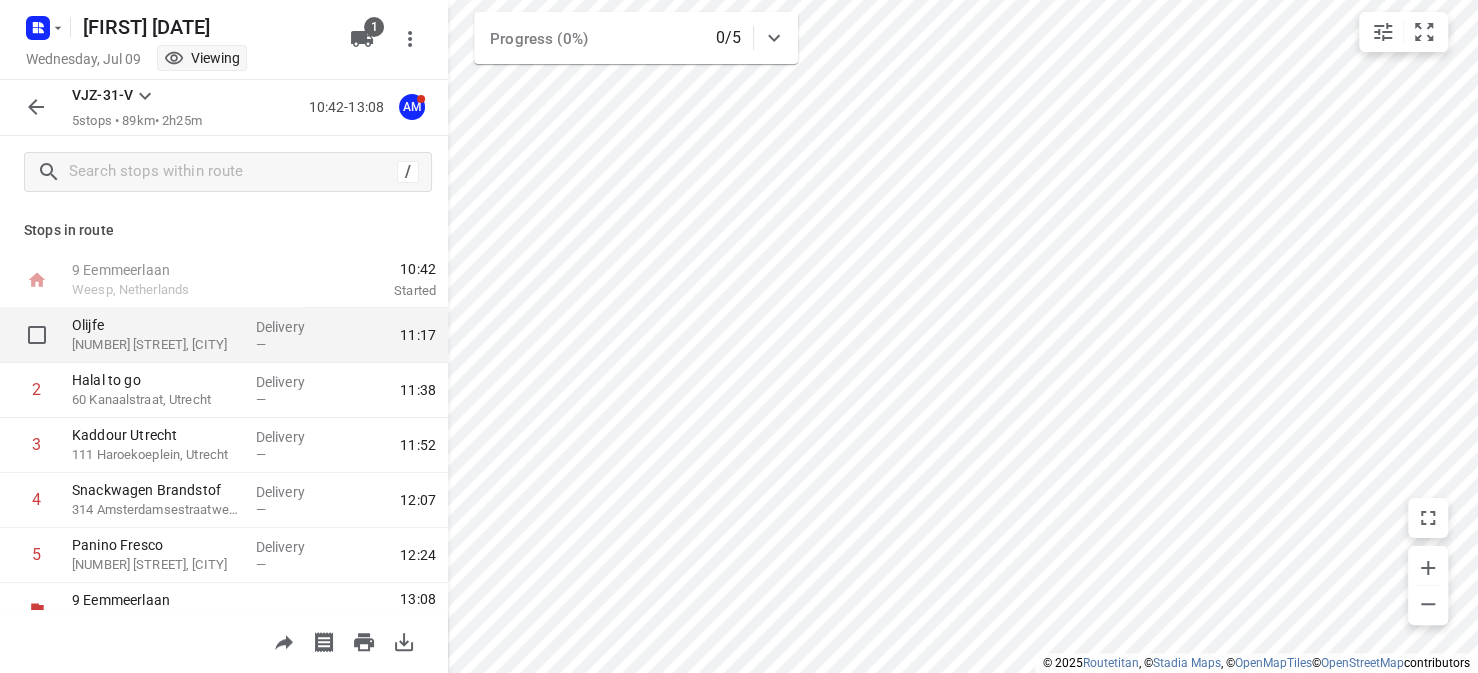 scroll, scrollTop: 28, scrollLeft: 0, axis: vertical 